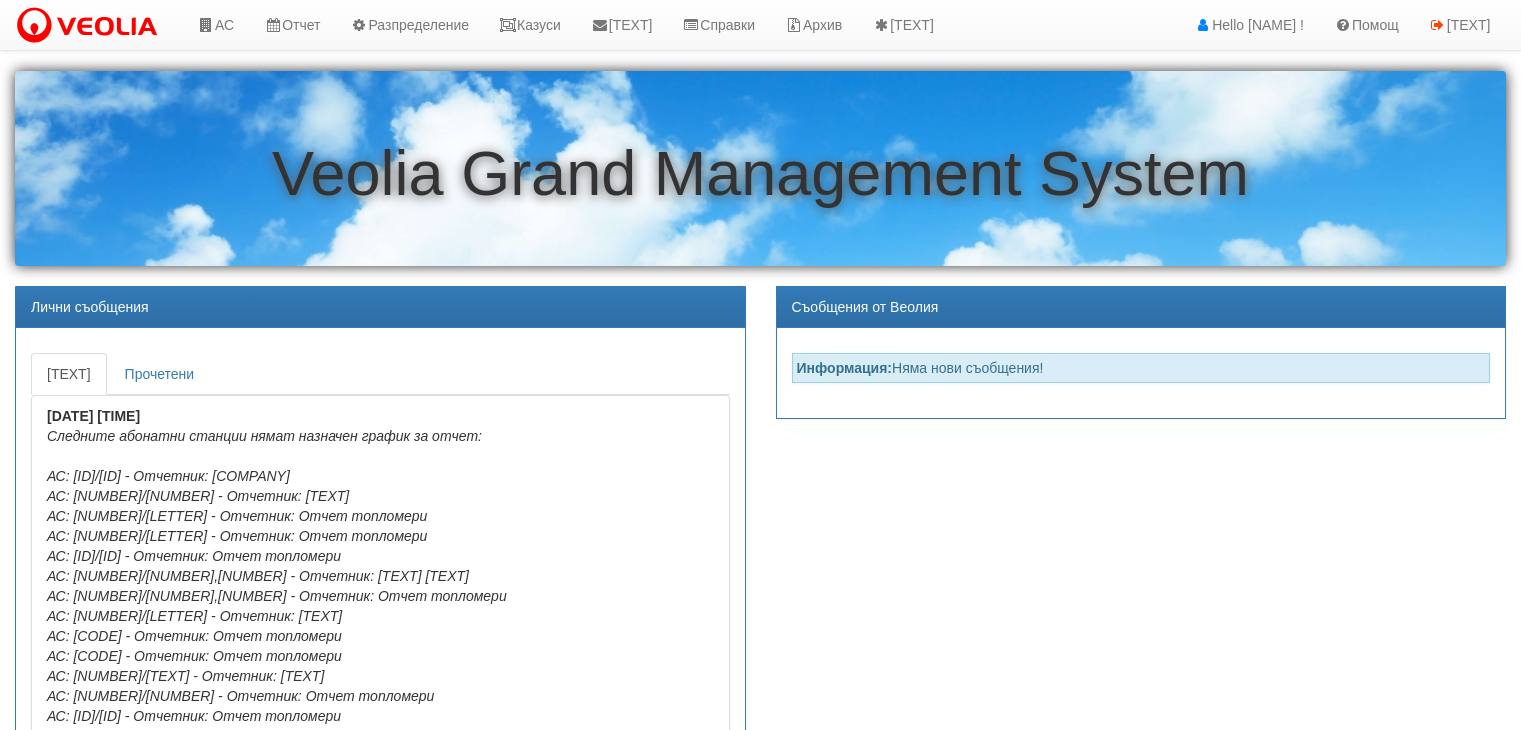 scroll, scrollTop: 0, scrollLeft: 0, axis: both 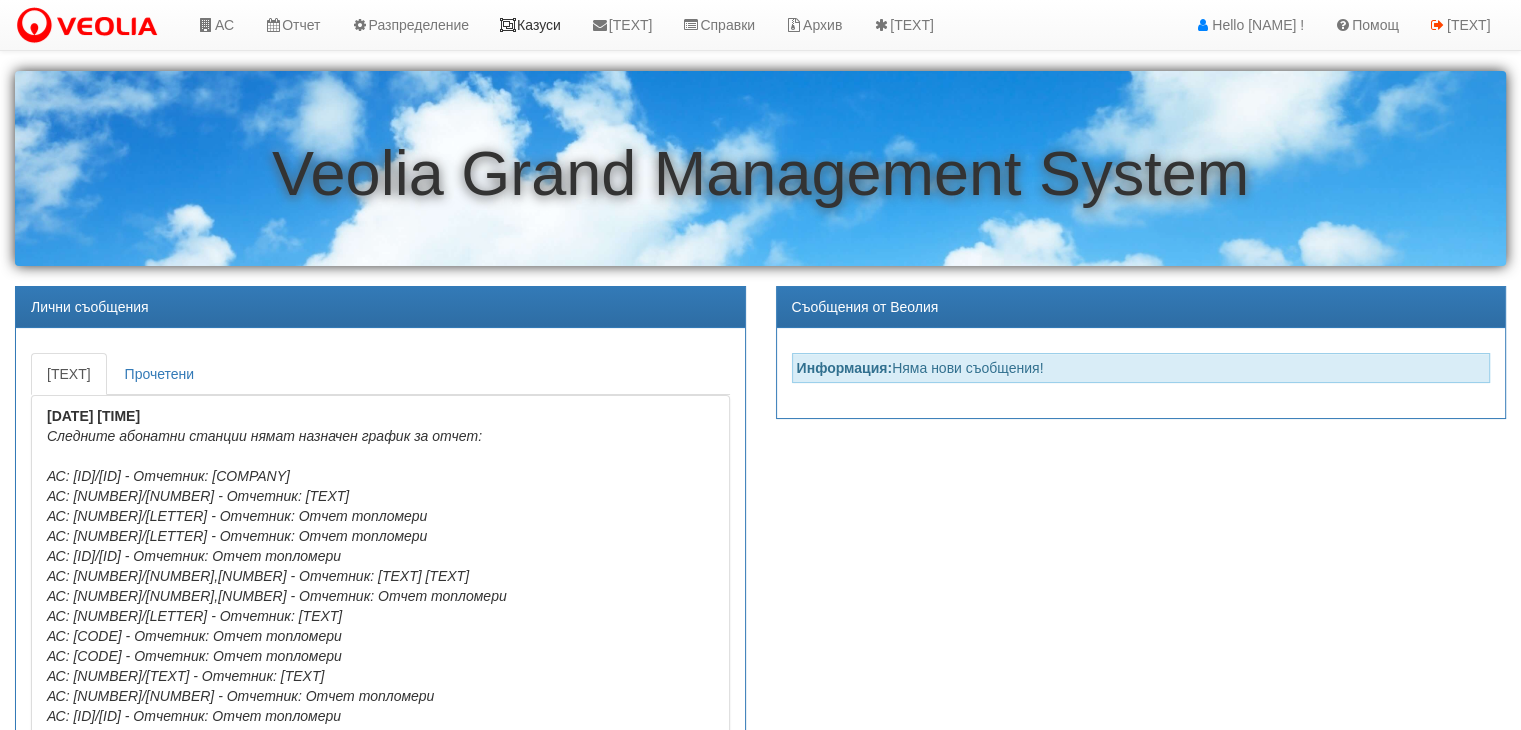 click on "Казуси" at bounding box center [530, 25] 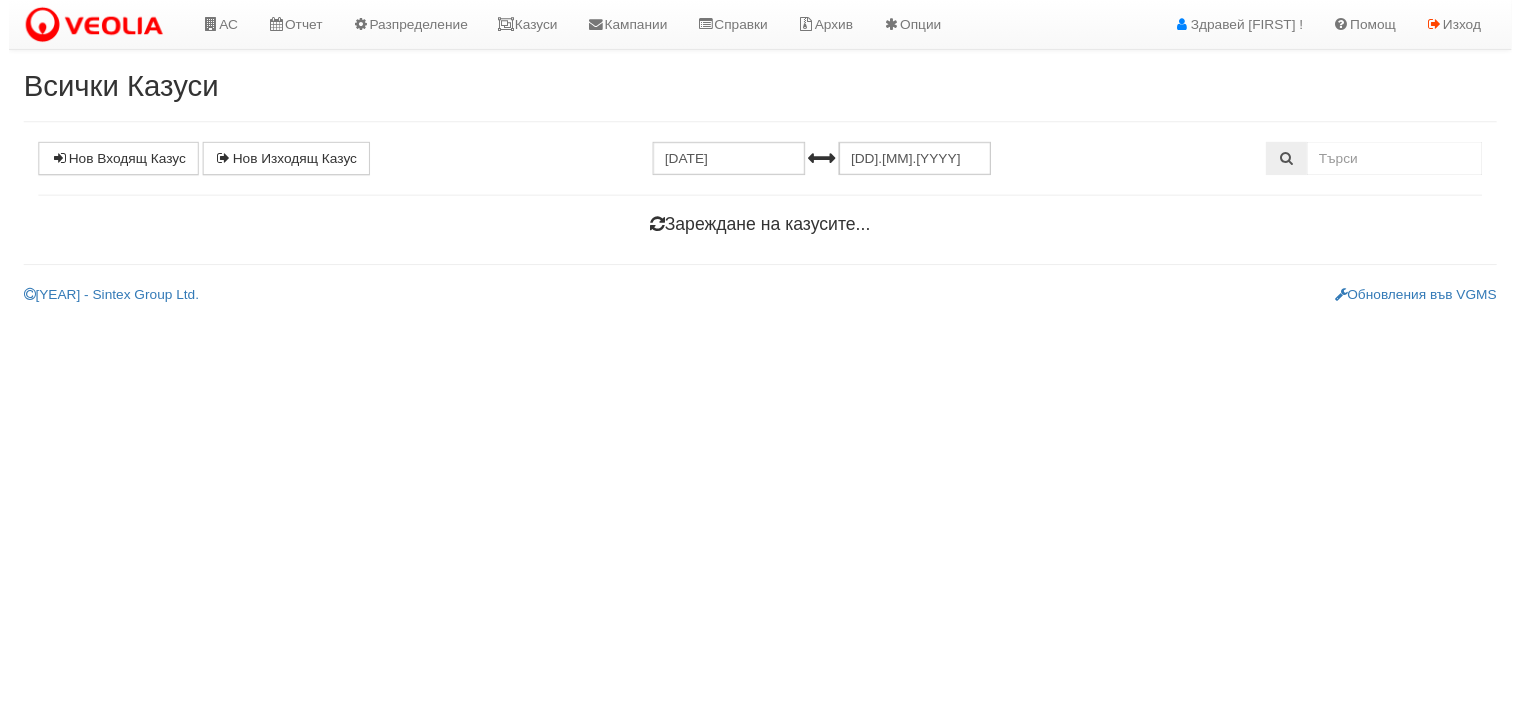 scroll, scrollTop: 0, scrollLeft: 0, axis: both 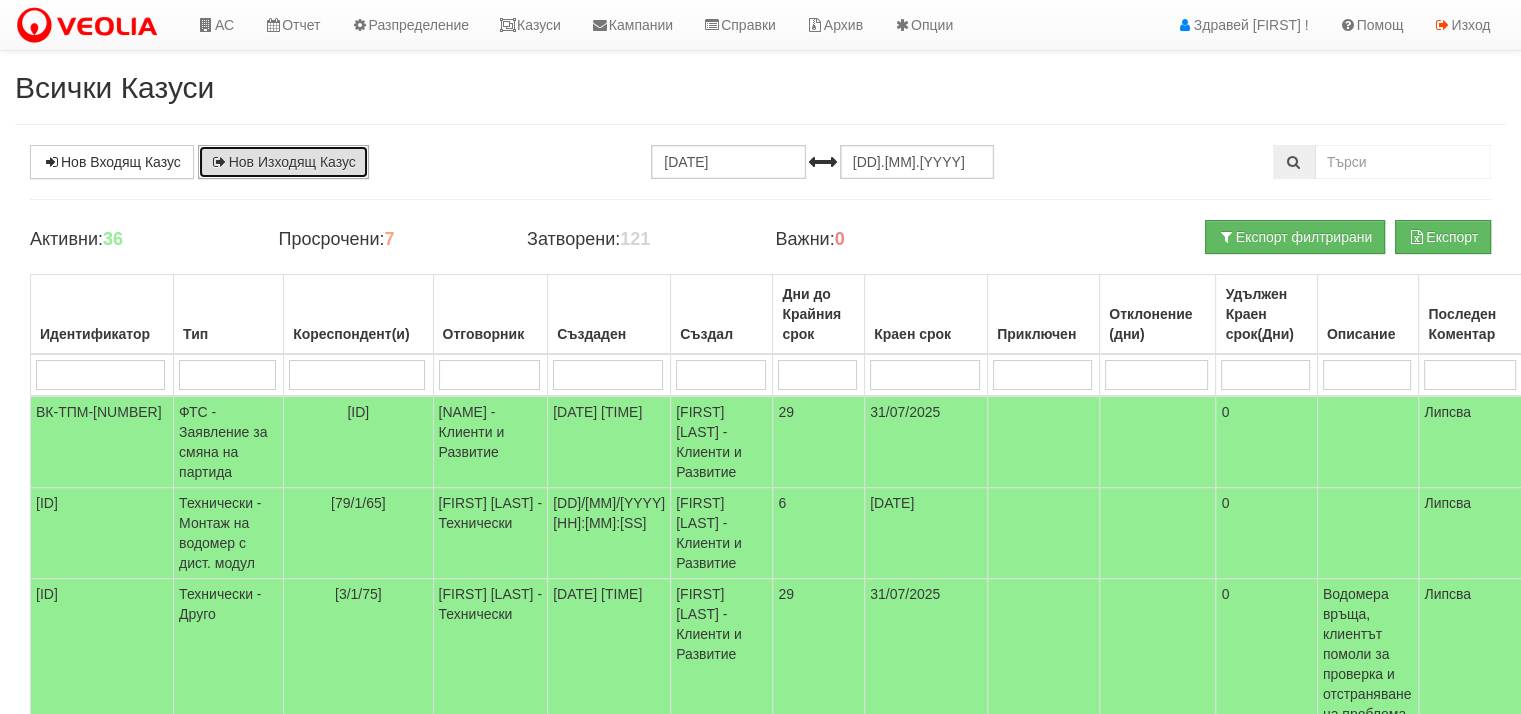 click on "Нов Изходящ Казус" at bounding box center [283, 162] 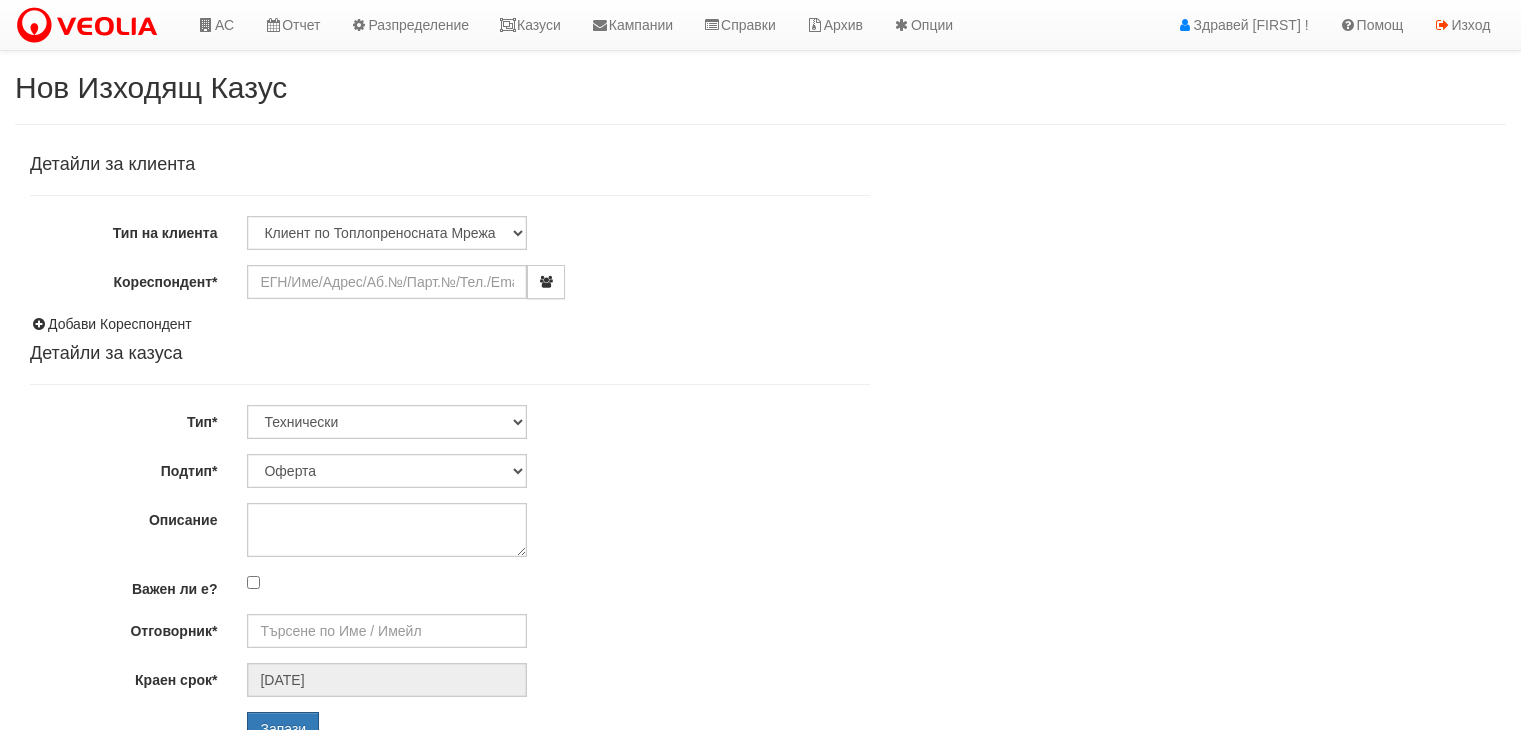 scroll, scrollTop: 0, scrollLeft: 0, axis: both 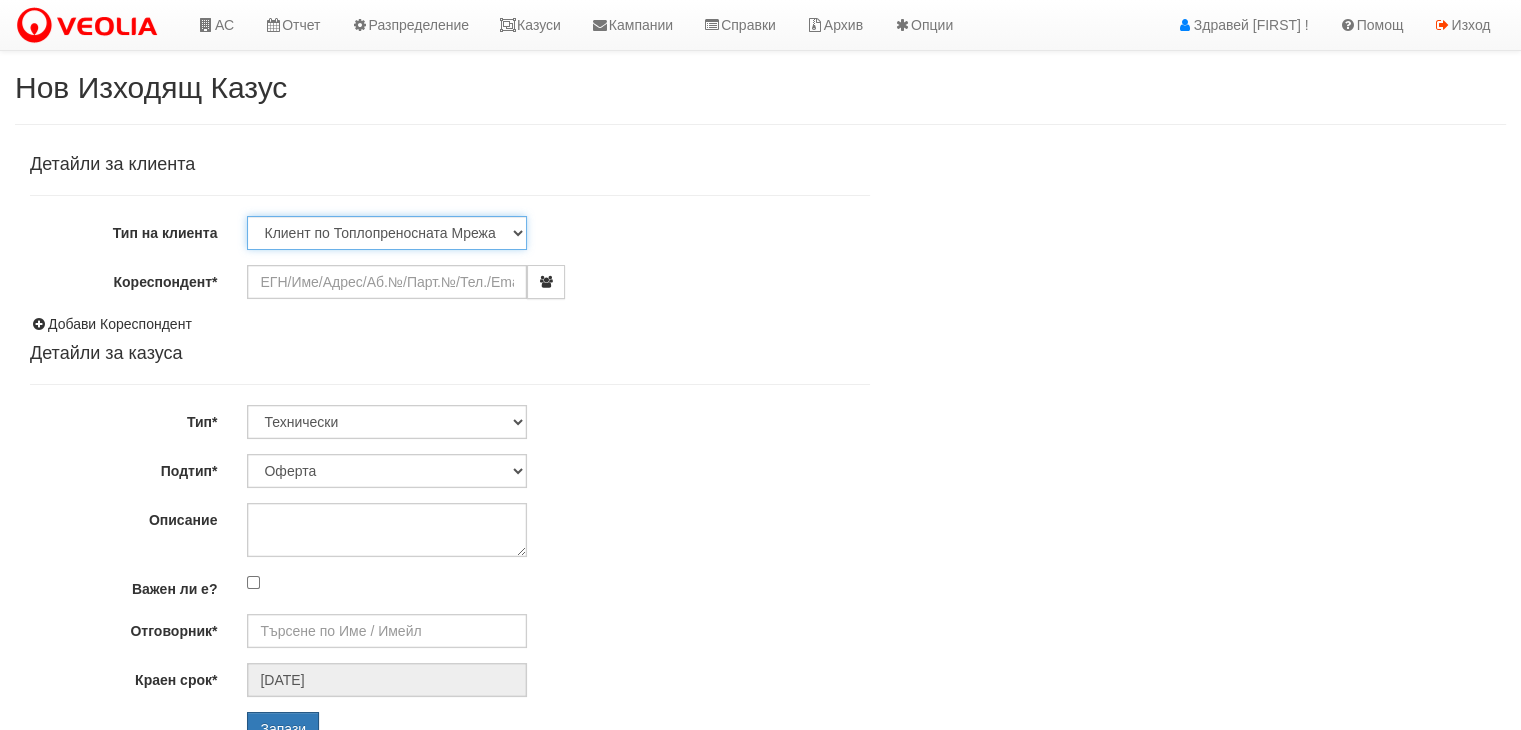 click on "Клиент по Топлопреносната Мрежа
Институция
Партньори
Други" at bounding box center [387, 233] 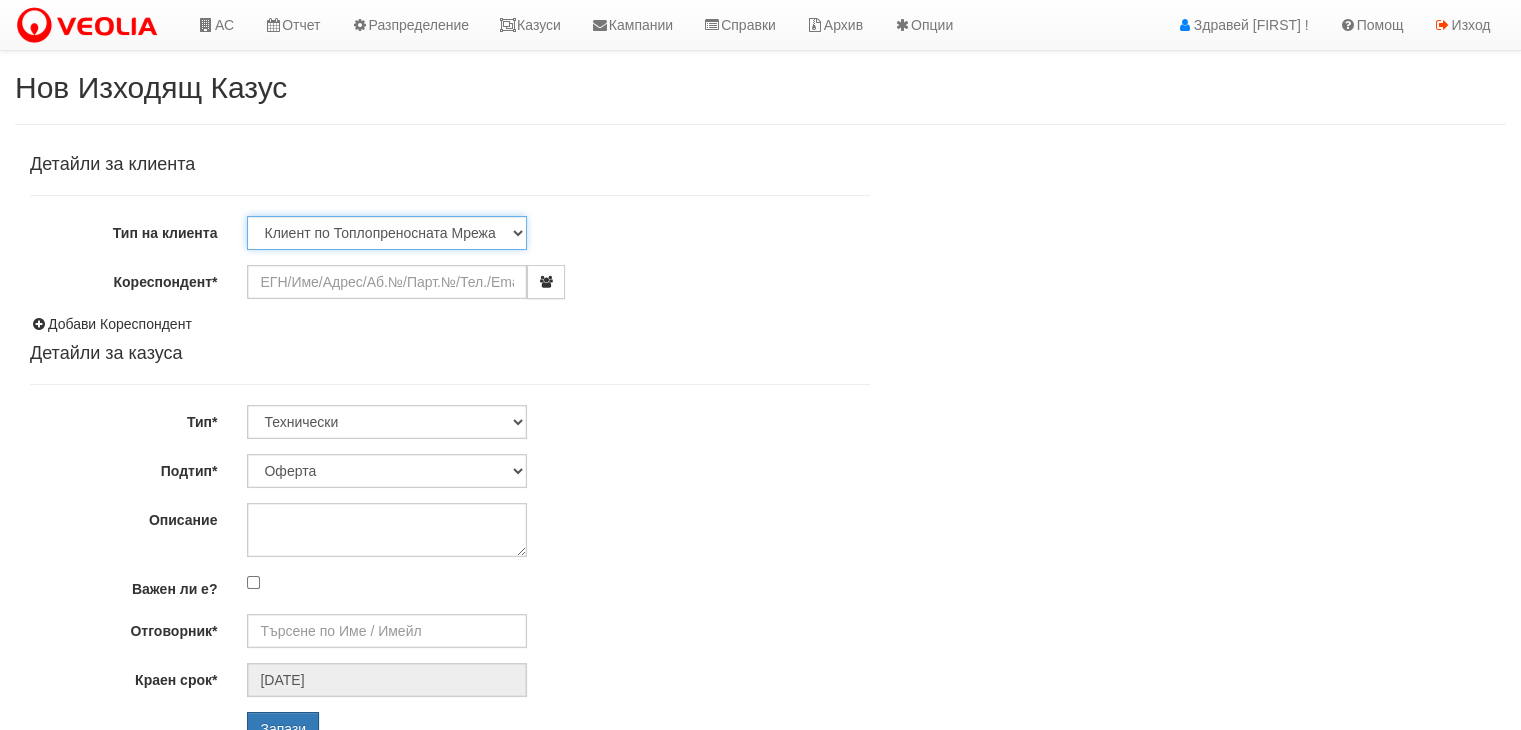 select on "Other" 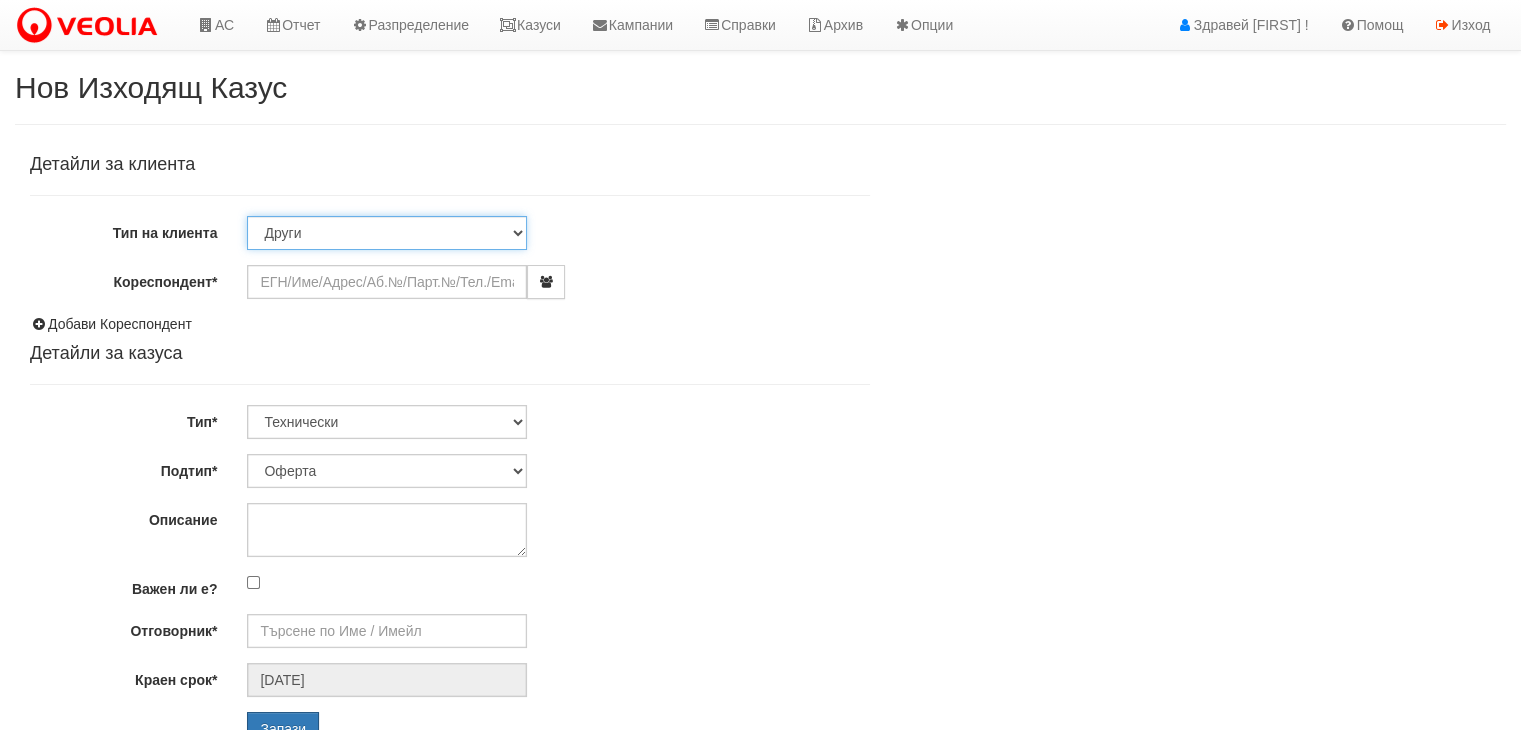 click on "Клиент по Топлопреносната Мрежа
Институция
Партньори
Други" at bounding box center (387, 233) 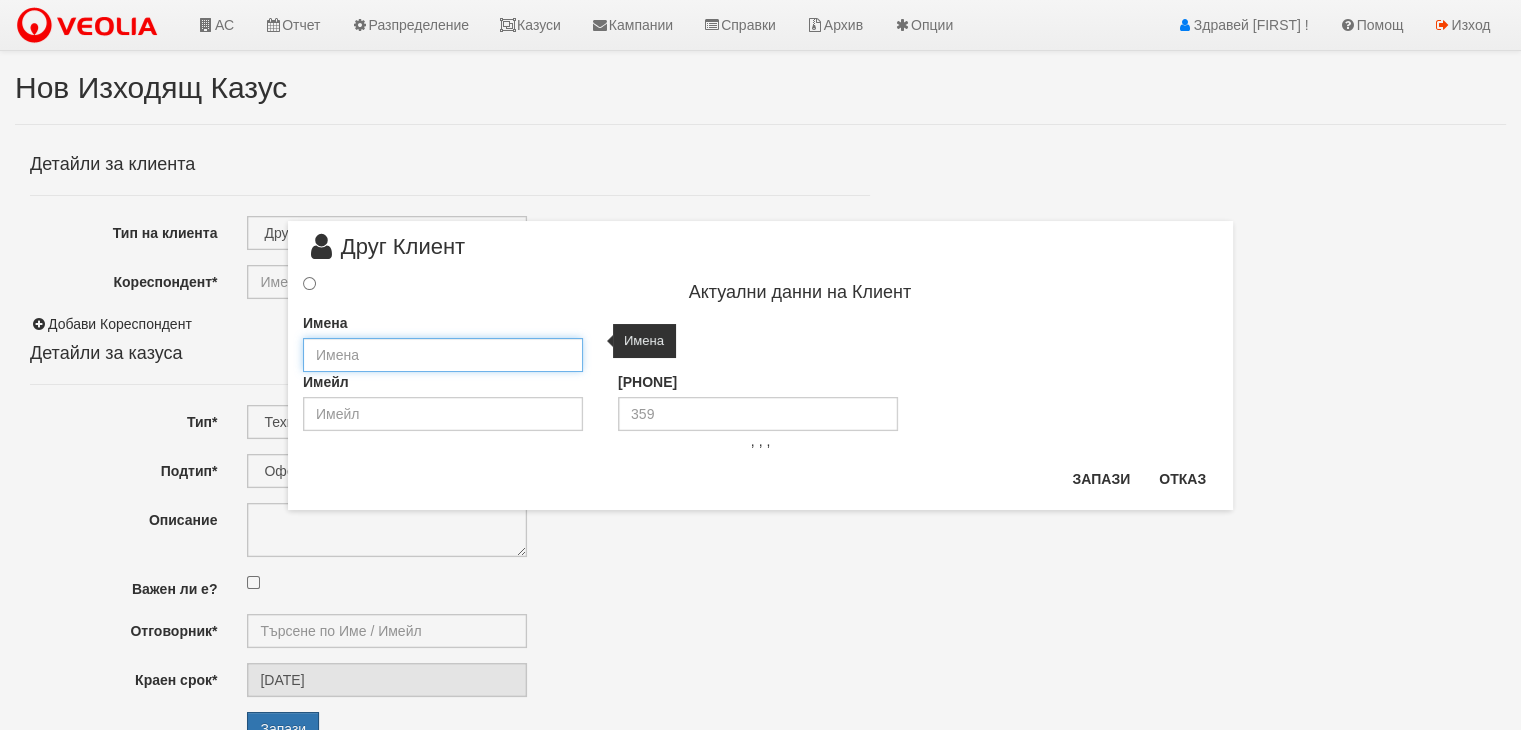 click at bounding box center [443, 355] 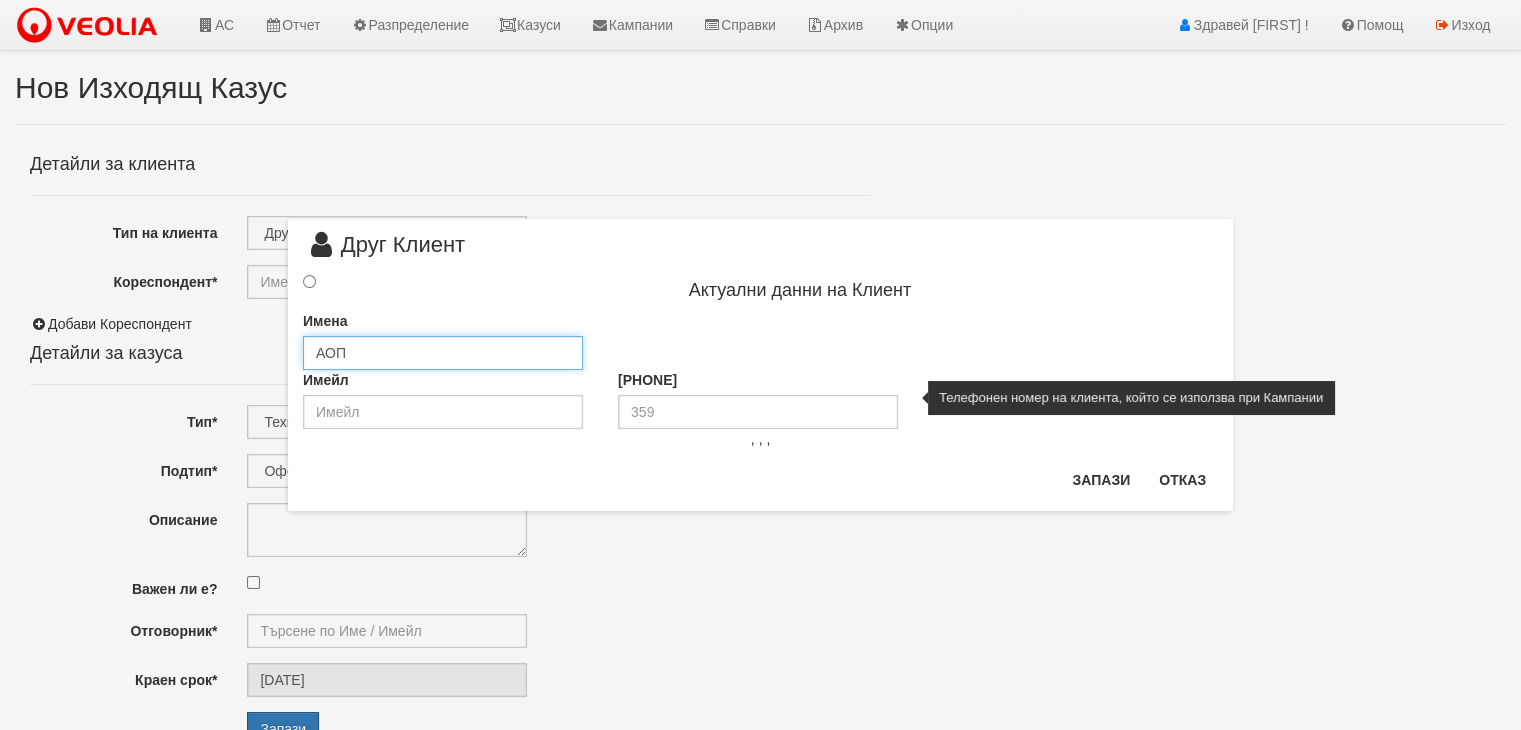 type on "АОП" 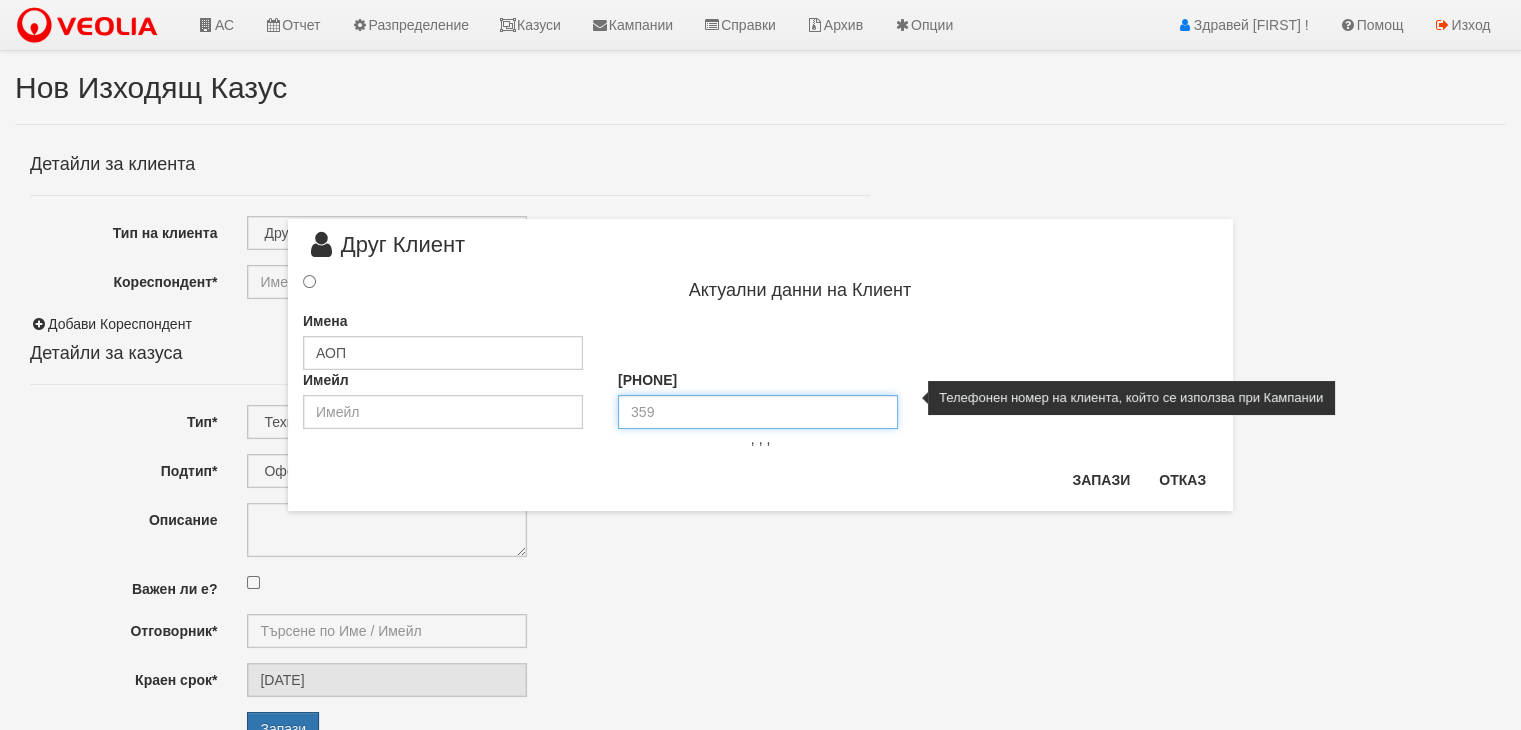 click at bounding box center (758, 412) 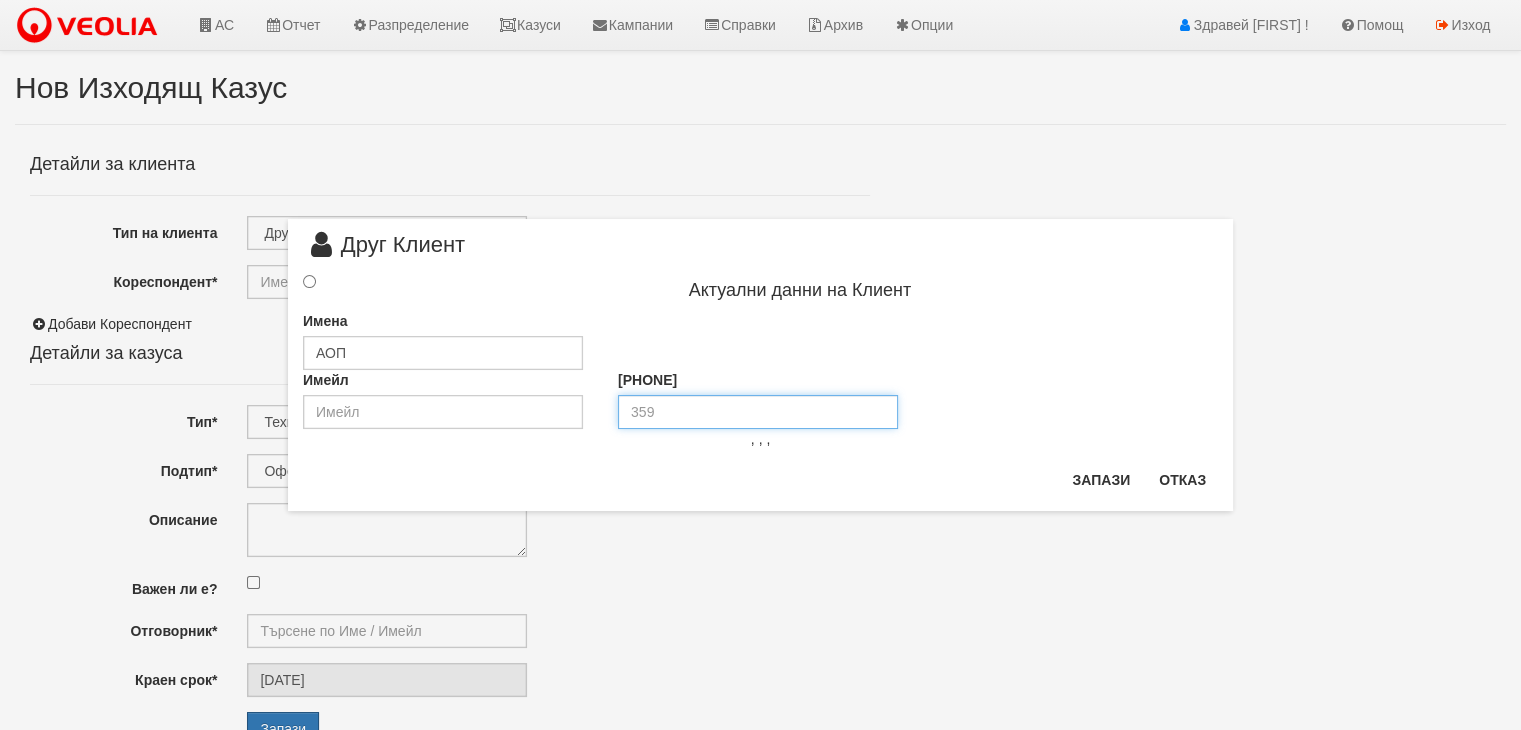 type on "0000" 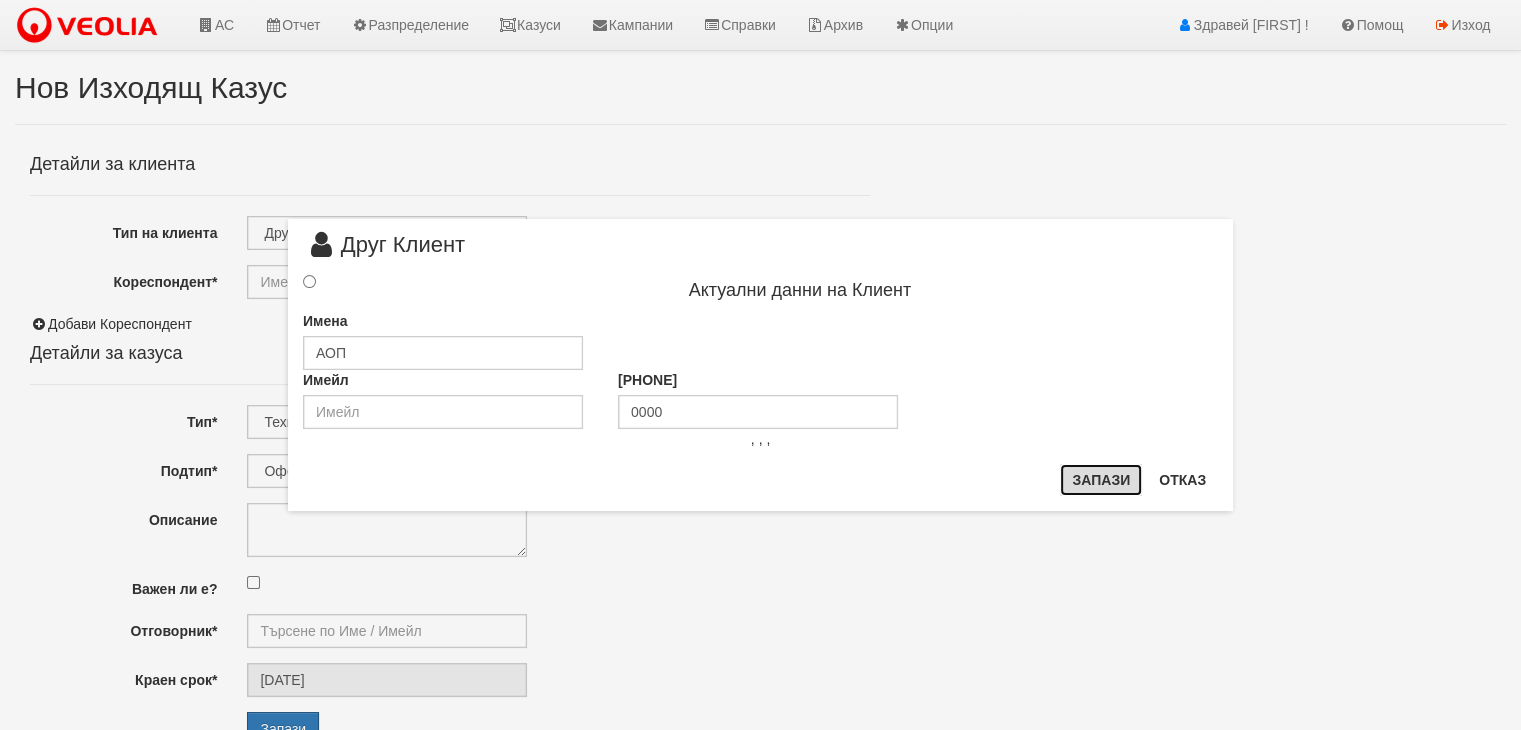click on "Запази" at bounding box center (1101, 480) 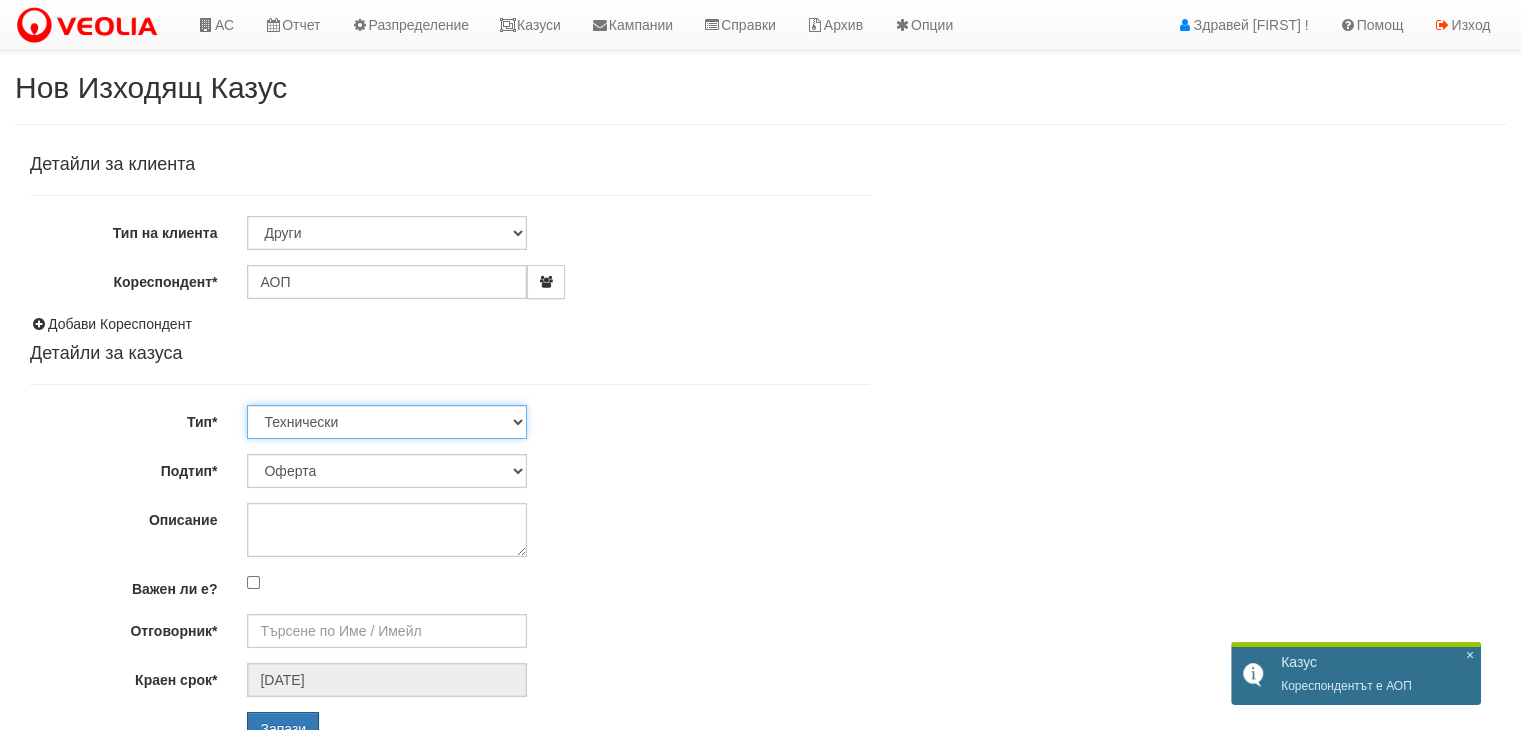 click on "Технически
ФТС
Търговски
Административен
Производствен
Експлоатационен
Финансов
Човешки Ресурси
Юроком
Салвадор" at bounding box center (387, 422) 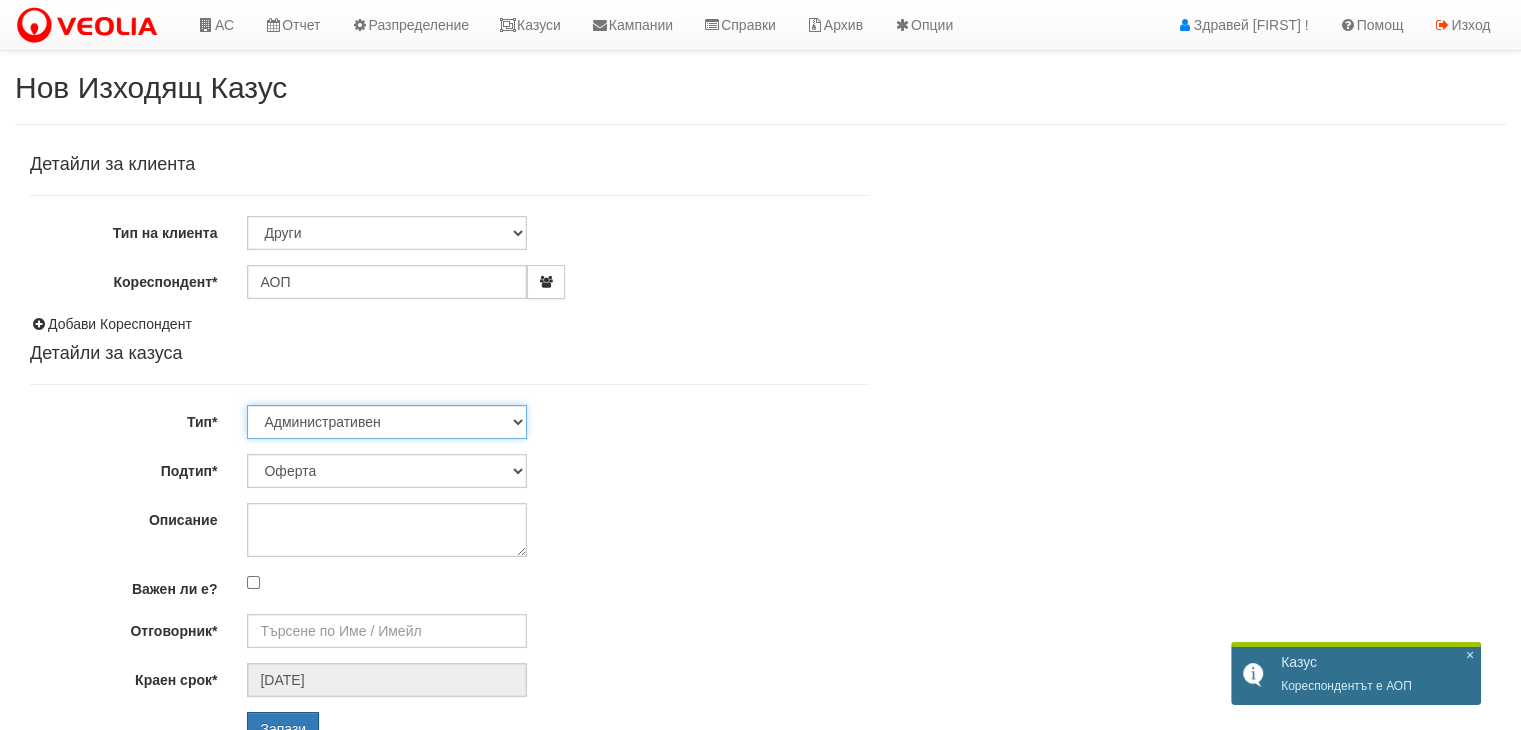 click on "Технически
ФТС
Търговски
Административен
Производствен
Експлоатационен
Финансов
Човешки Ресурси
Юроком
Салвадор" at bounding box center [387, 422] 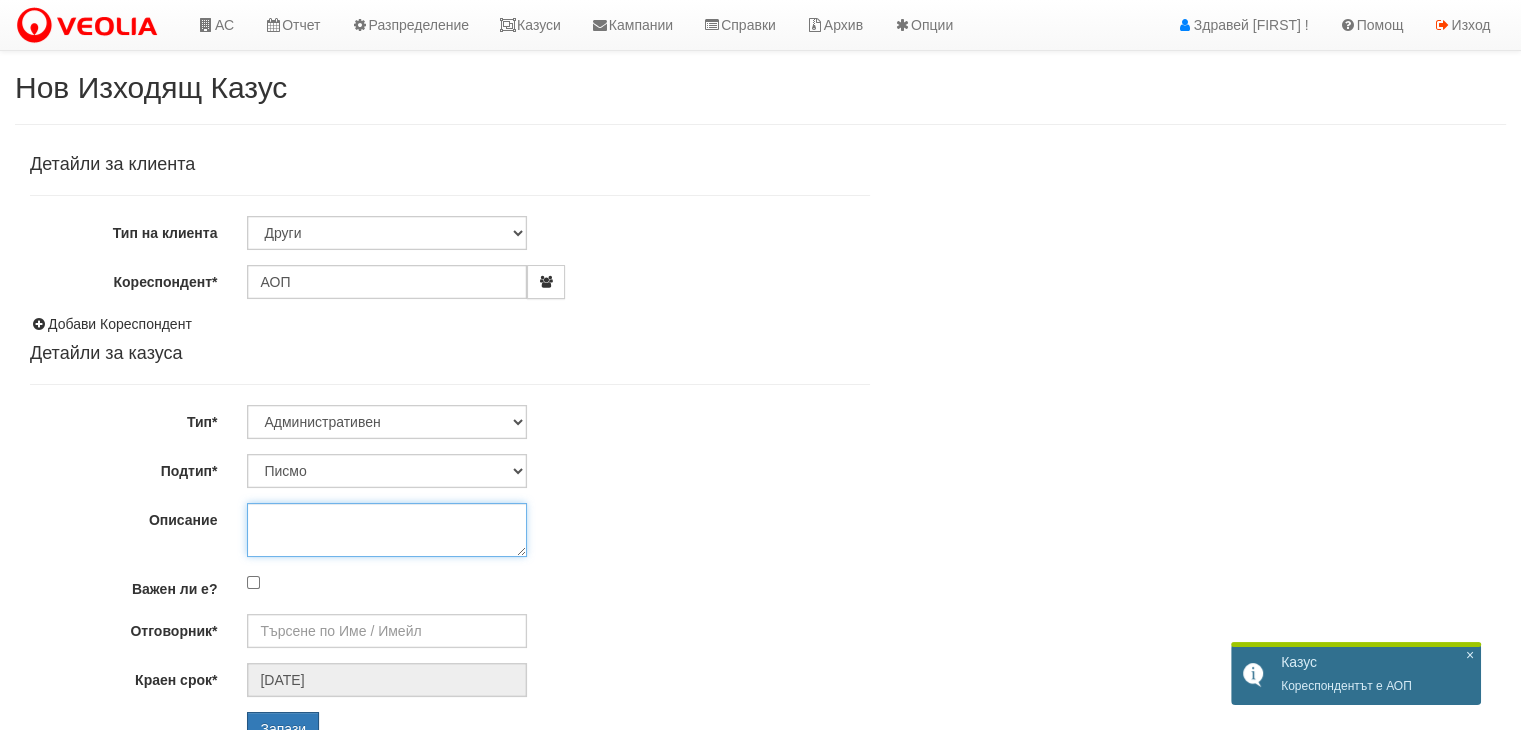 click on "Описание" at bounding box center (387, 530) 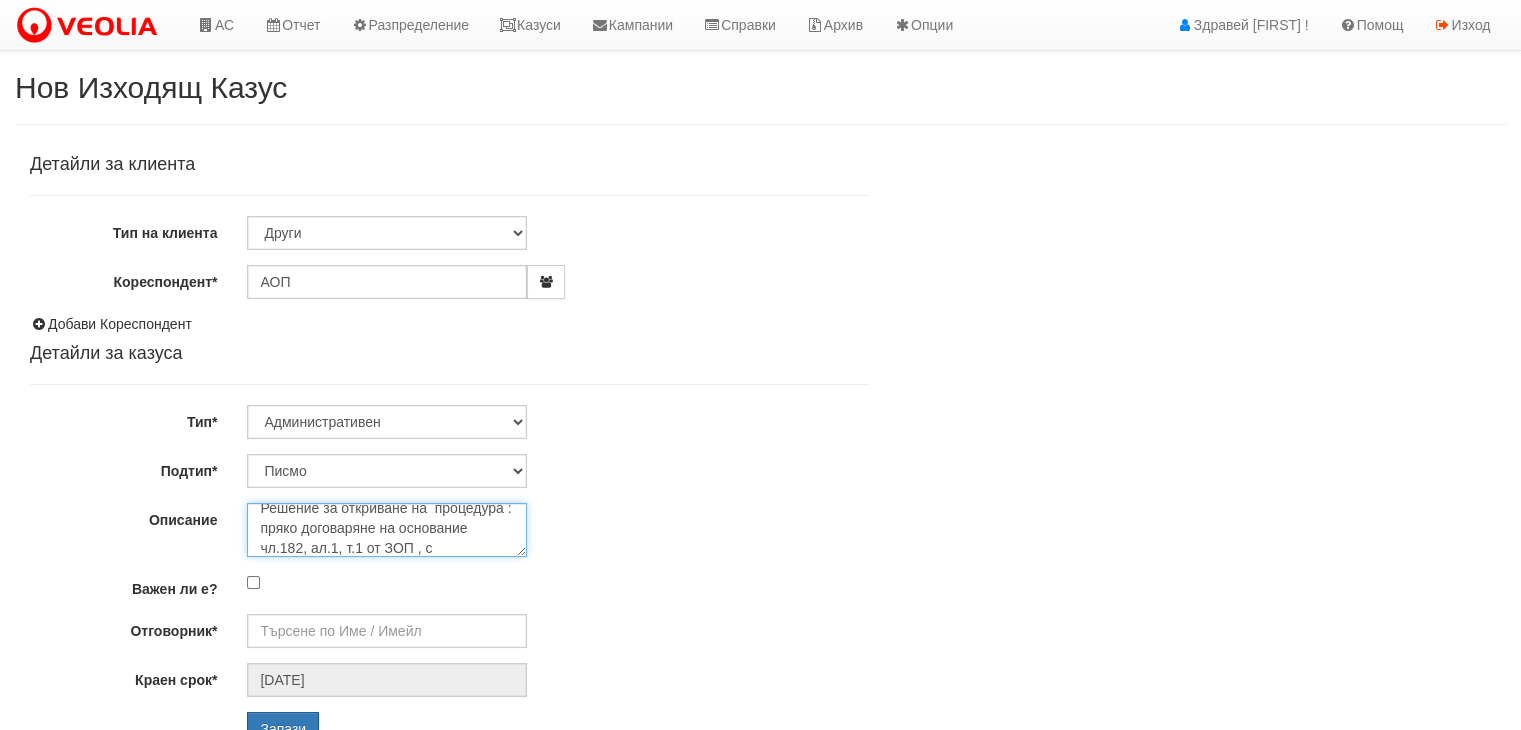 scroll, scrollTop: 32, scrollLeft: 0, axis: vertical 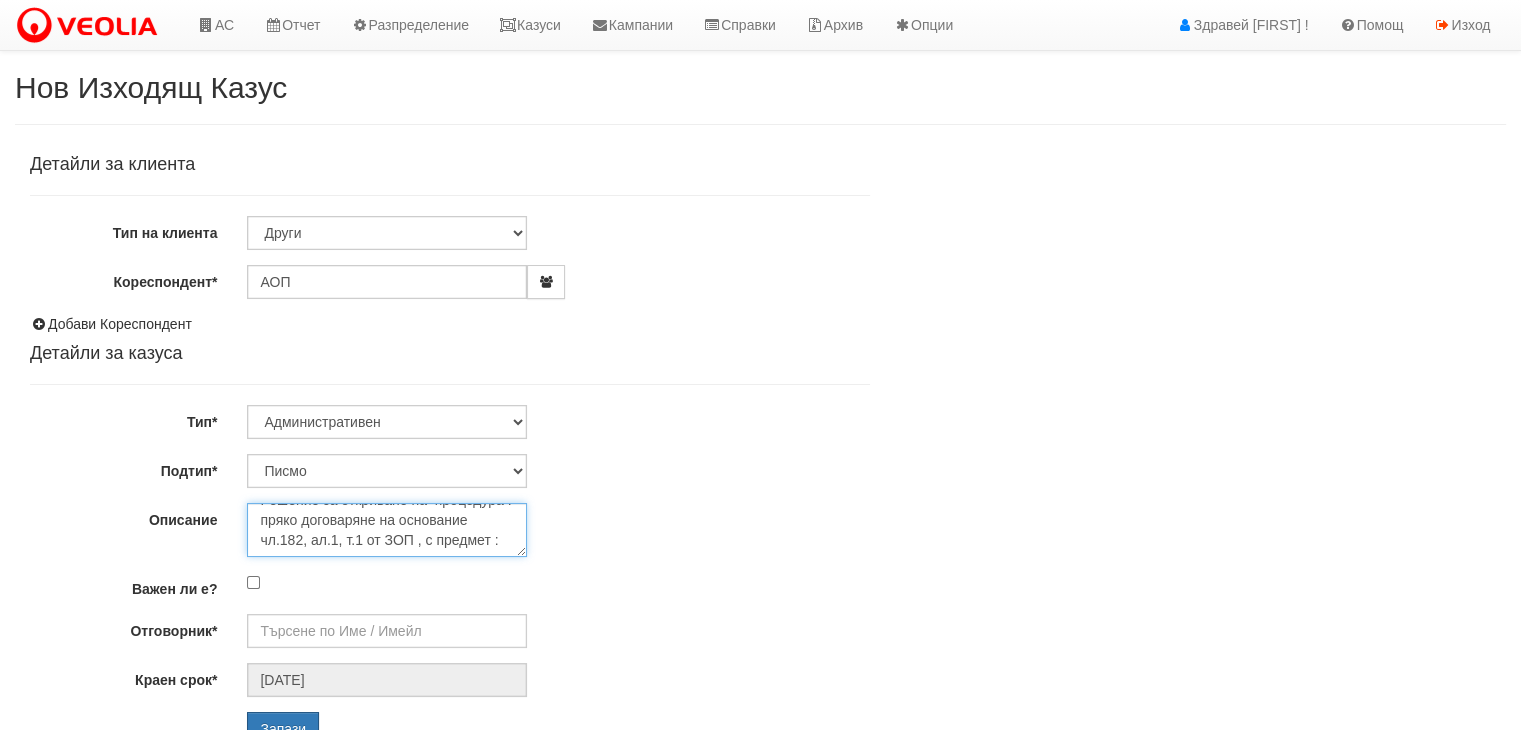 paste on "Изработка и доставка на външен топлообменник димни газове/вода с топлинна мощност 1100 kW за Когенератор № 4" 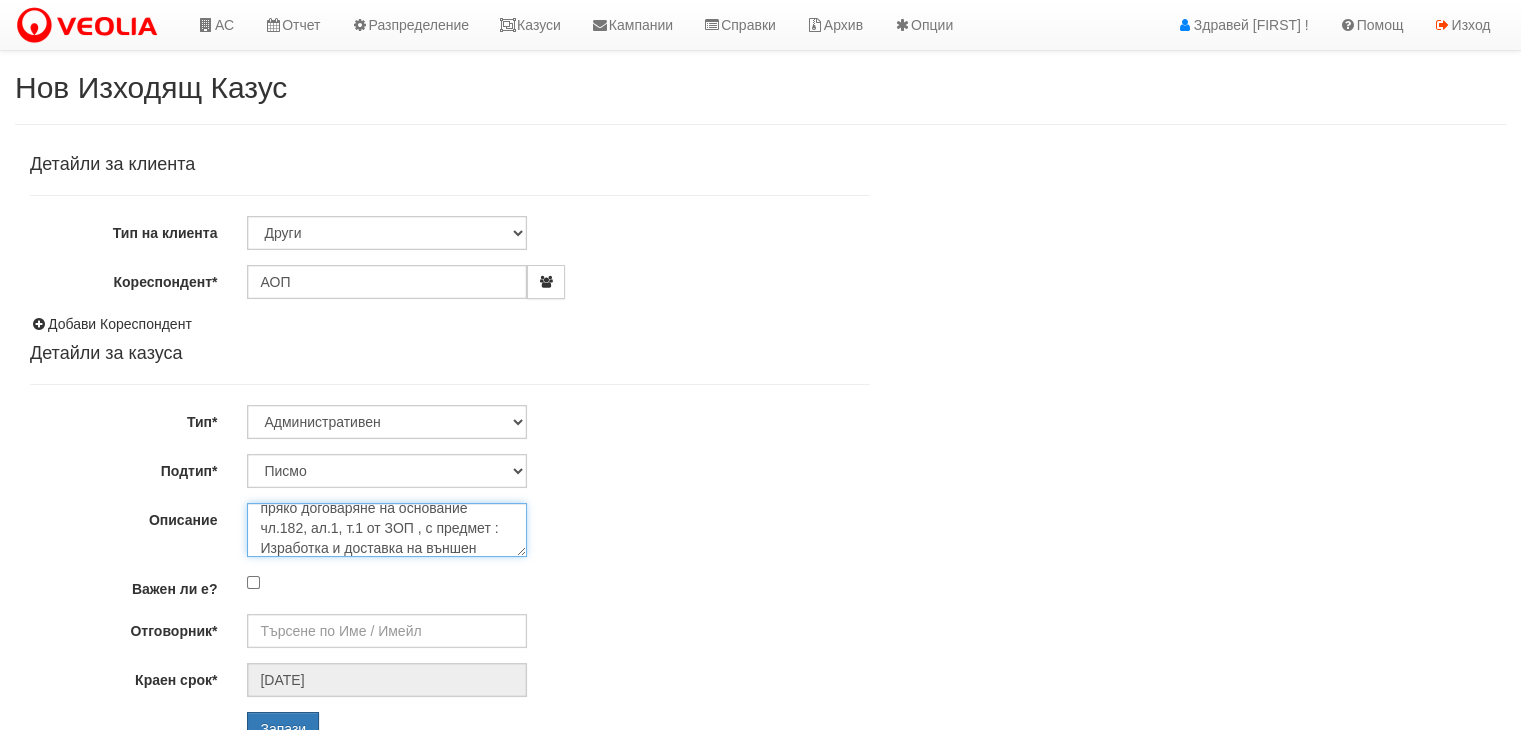 scroll, scrollTop: 92, scrollLeft: 0, axis: vertical 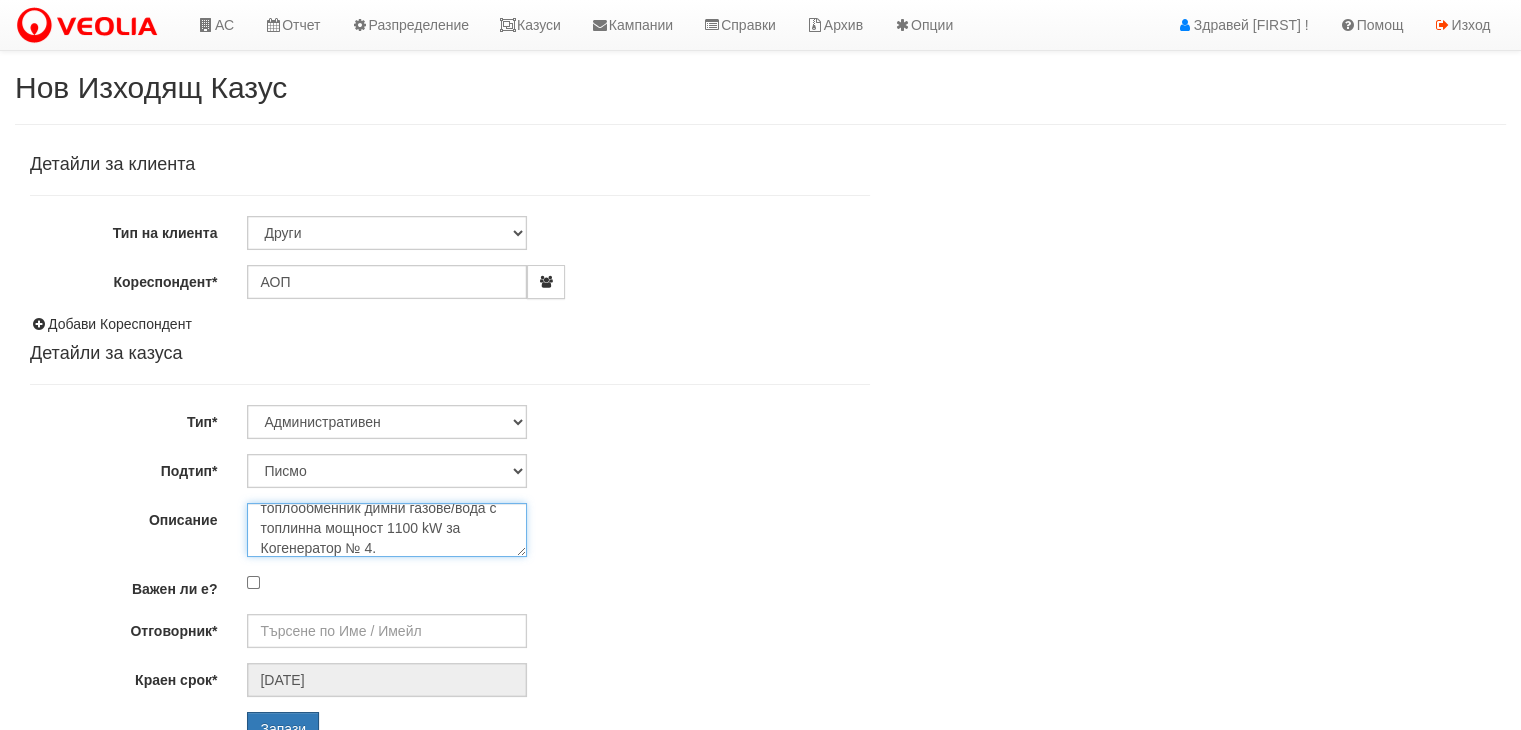 type on "Решение за откриване на процедура : пряко договаряне на основание чл.182, ал.1, т.1 от ЗОП , с предмет : Изработка и доставка на външен топлообменник димни газове/вода с топлинна мощност 1100 kW за Когенератор № 4." 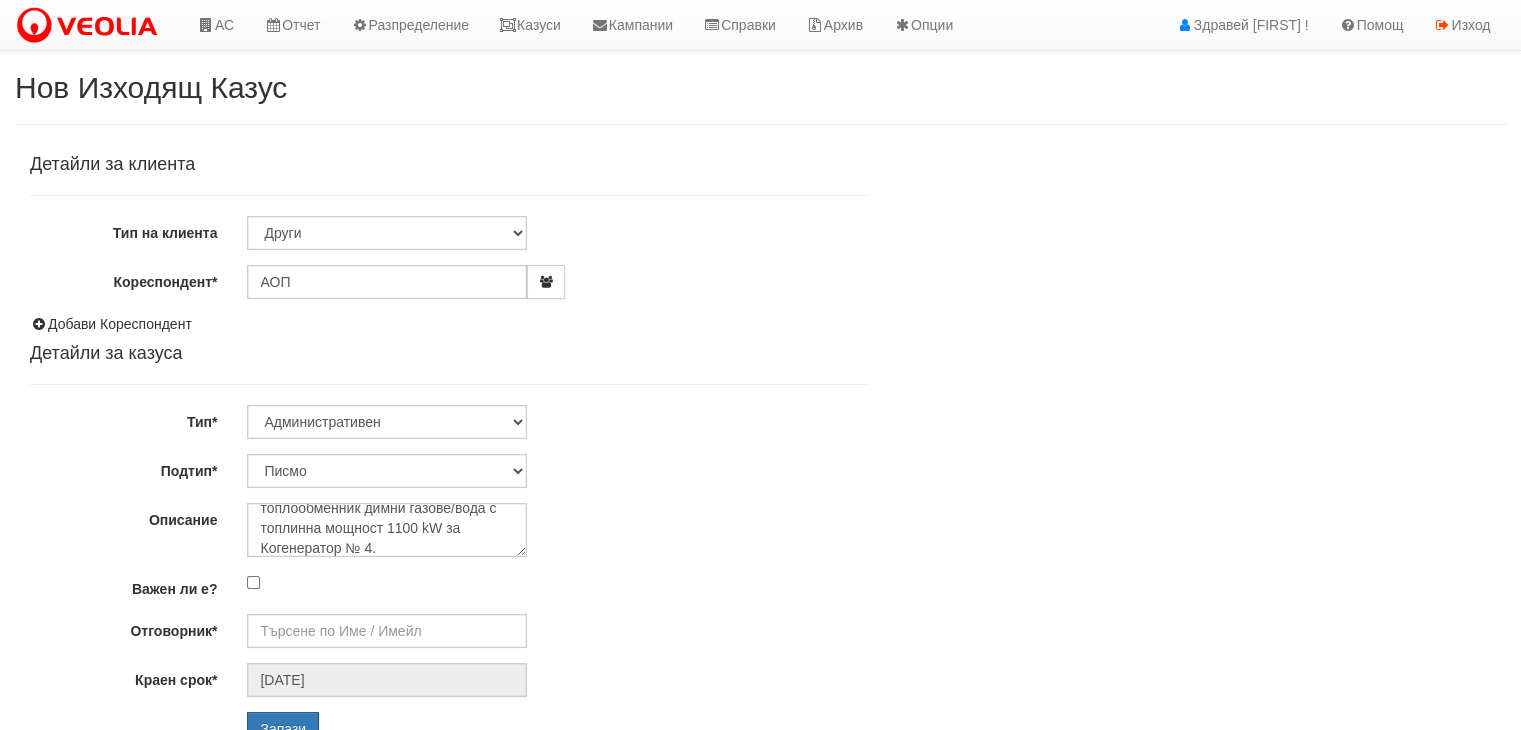 click on "Детайли за клиента
Тип на клиента
Клиент по Топлопреносната Мрежа
Институция
Партньори
Други
Кореспондент*
АОП
Добави Кореспондент
Детайли за казуса
Техен Изходящ №
Тип*
Технически
ФТС
Търговски
Административен
Производствен
Експлоатационен
Финансов" at bounding box center [450, 450] 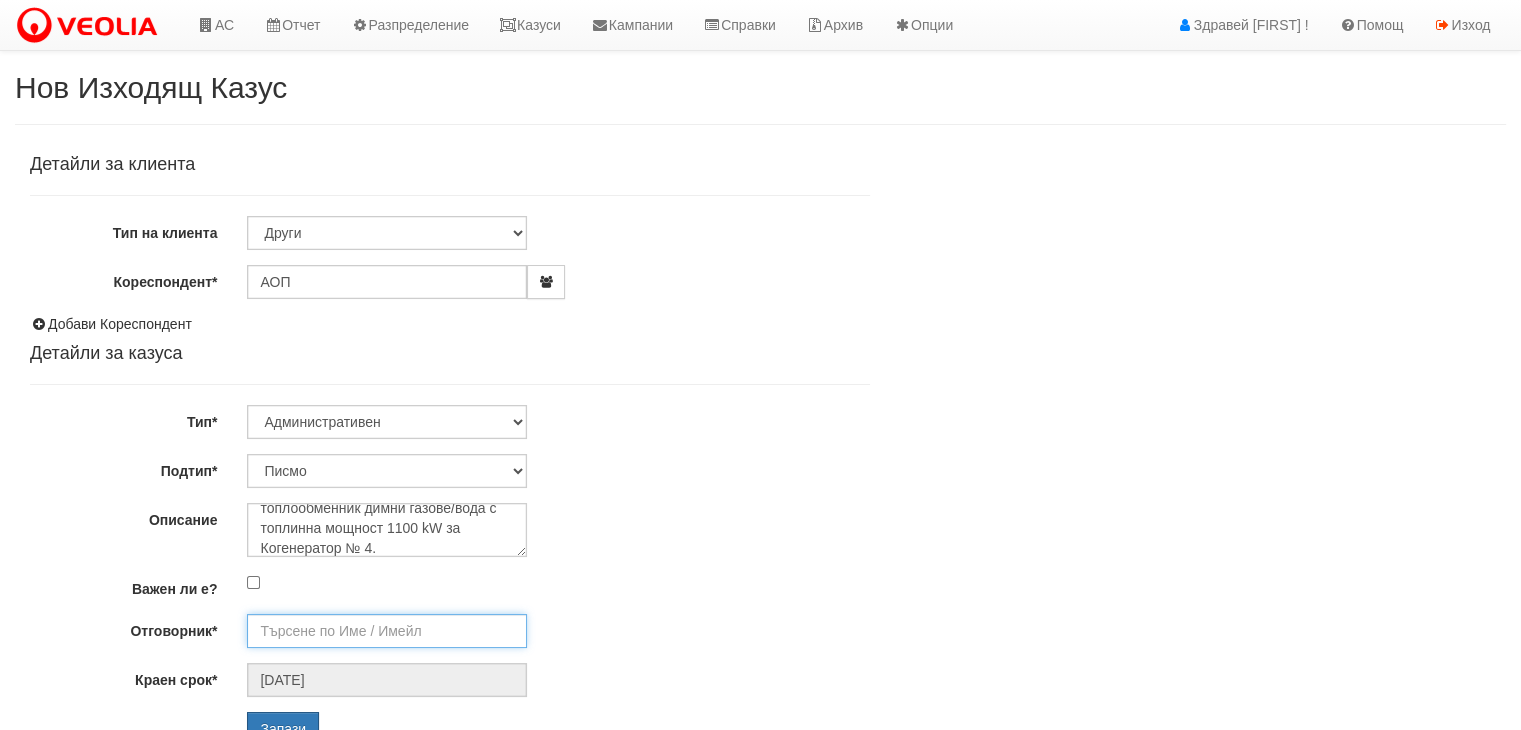 click on "Отговорник*" at bounding box center [387, 631] 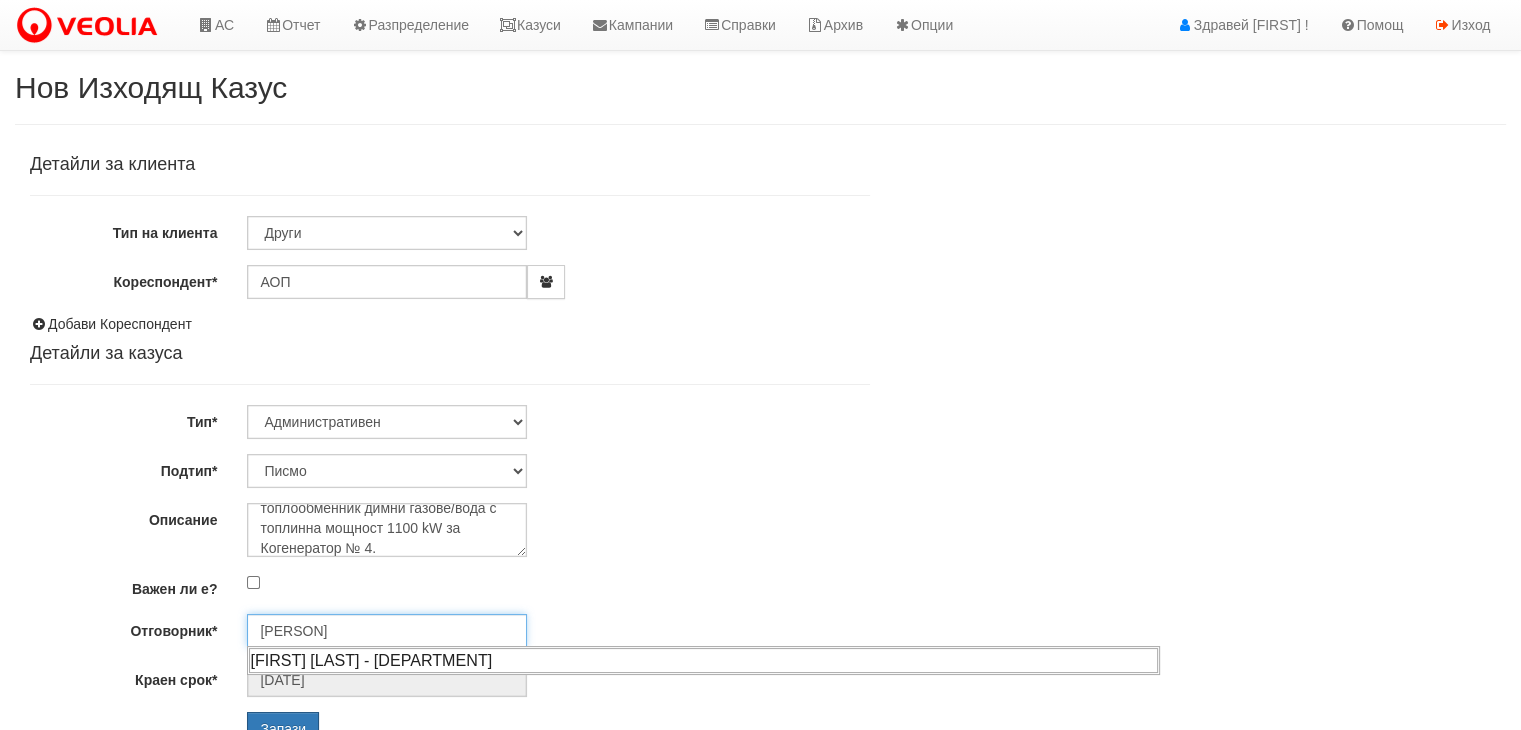 click on "[FIRST] [LAST] - Администрация" at bounding box center (703, 660) 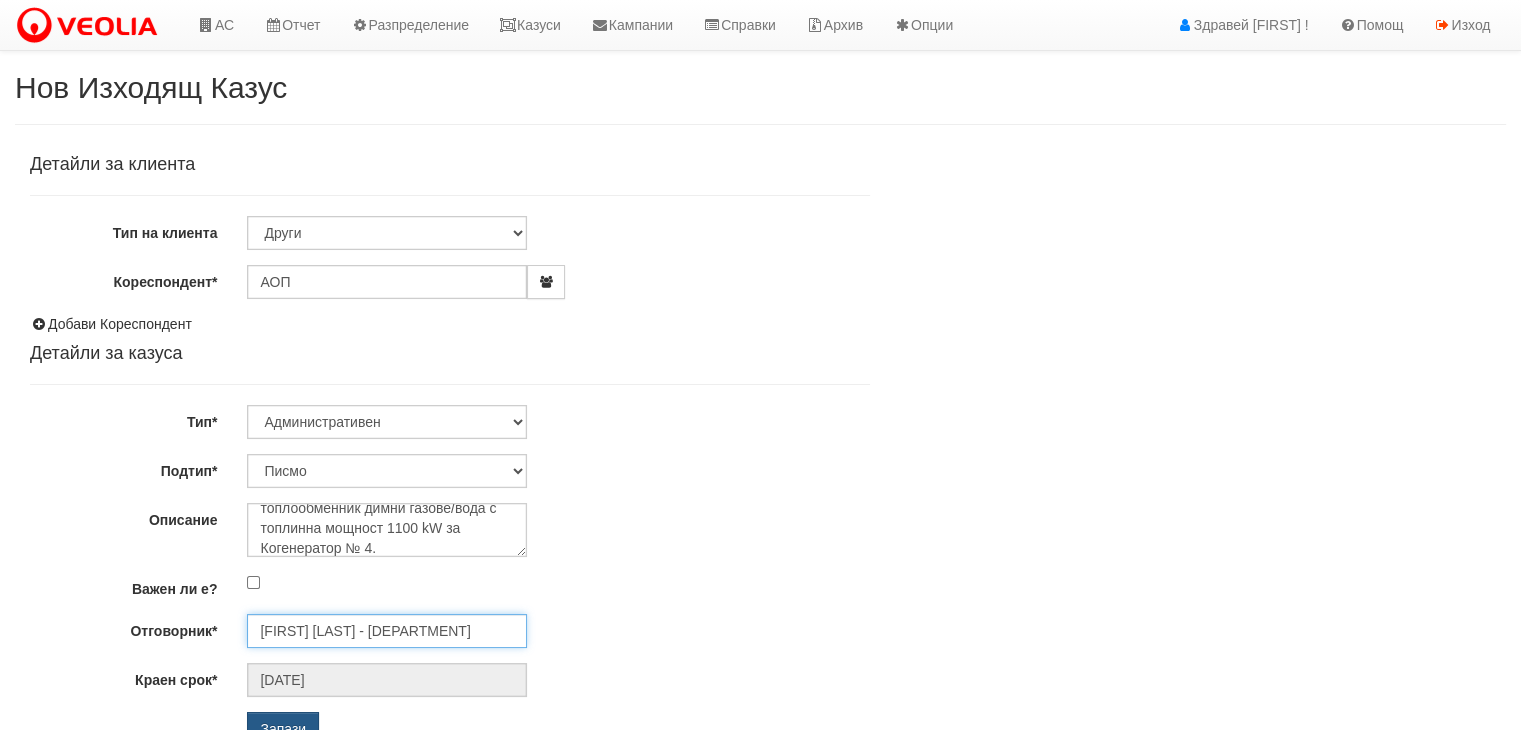 type on "[FIRST] [LAST] - Администрация" 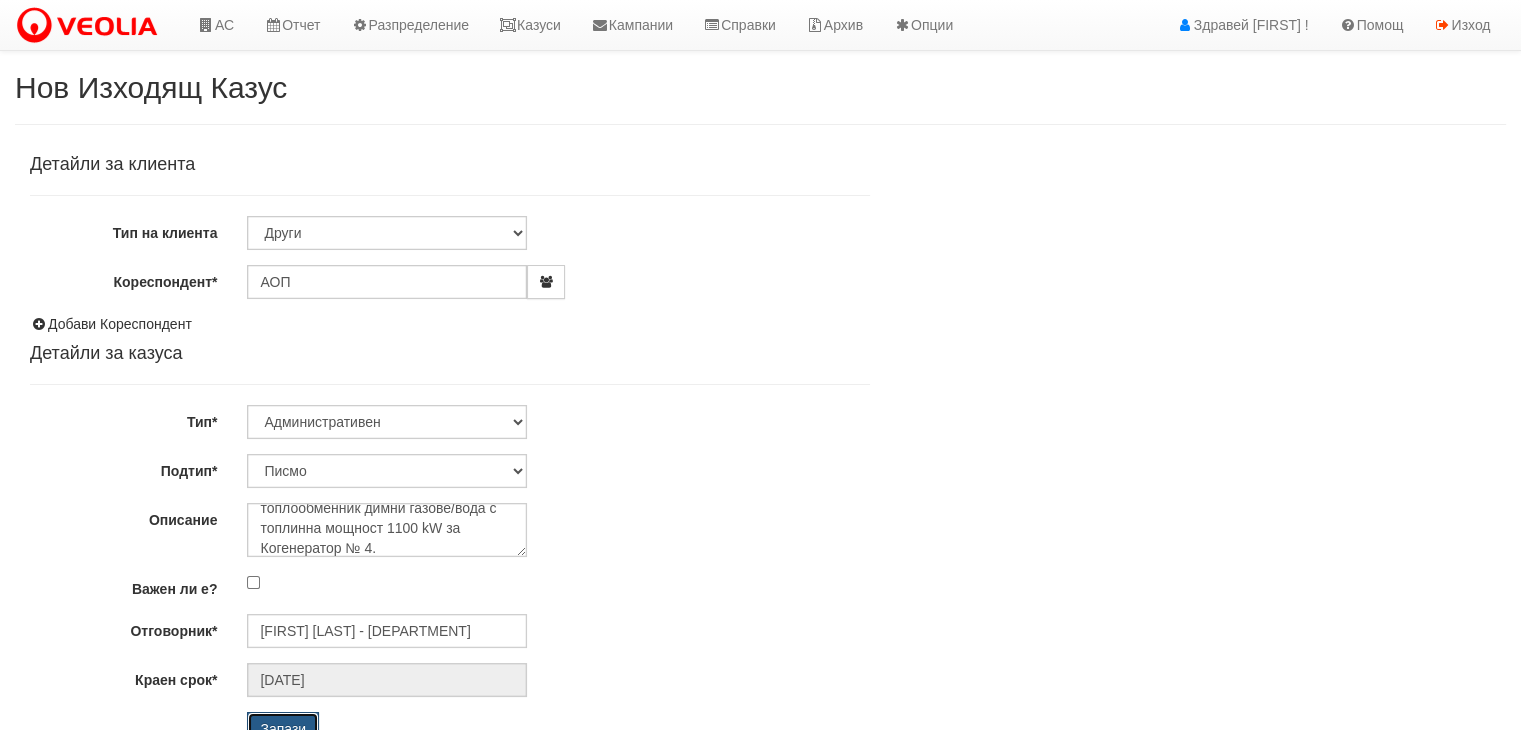 click on "Запази" at bounding box center (283, 729) 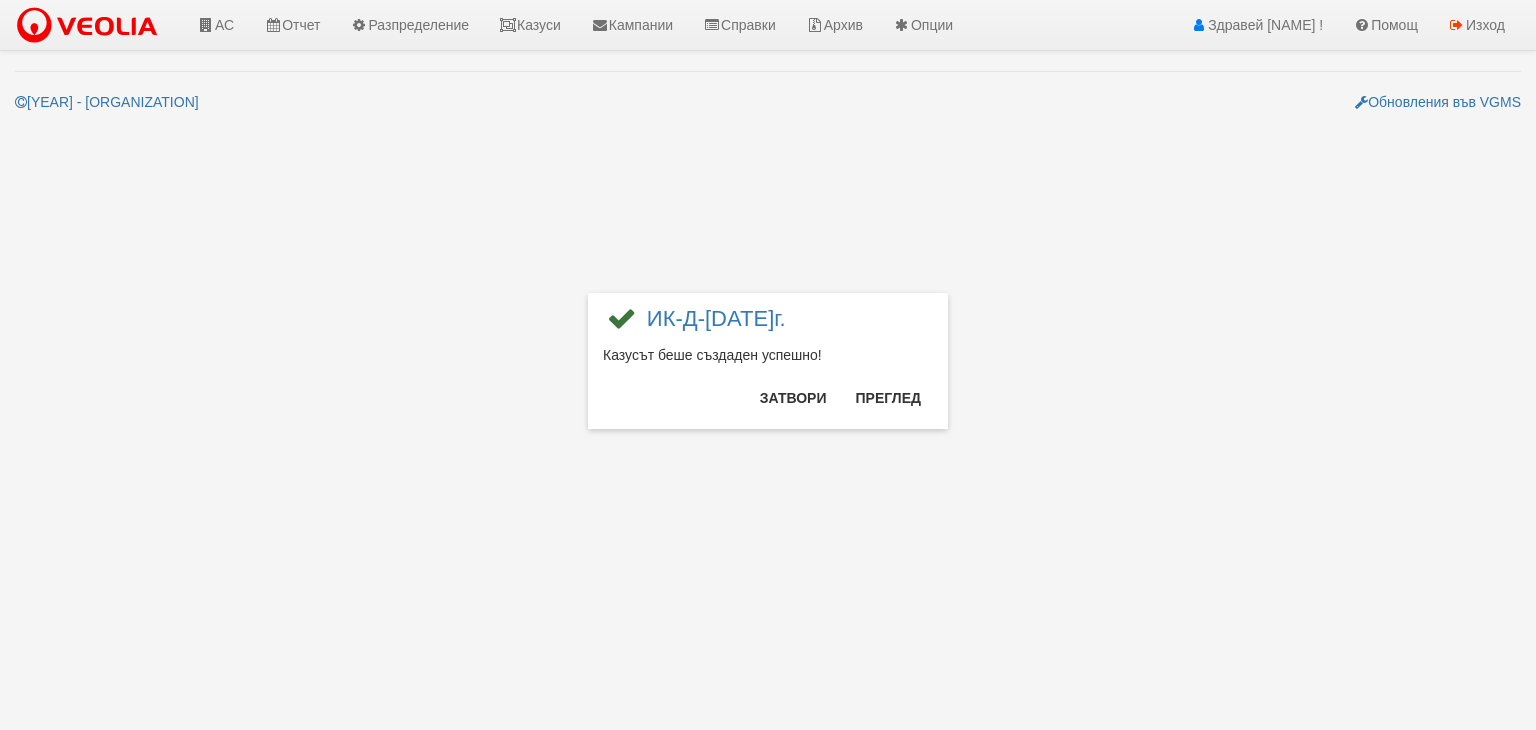 scroll, scrollTop: 0, scrollLeft: 0, axis: both 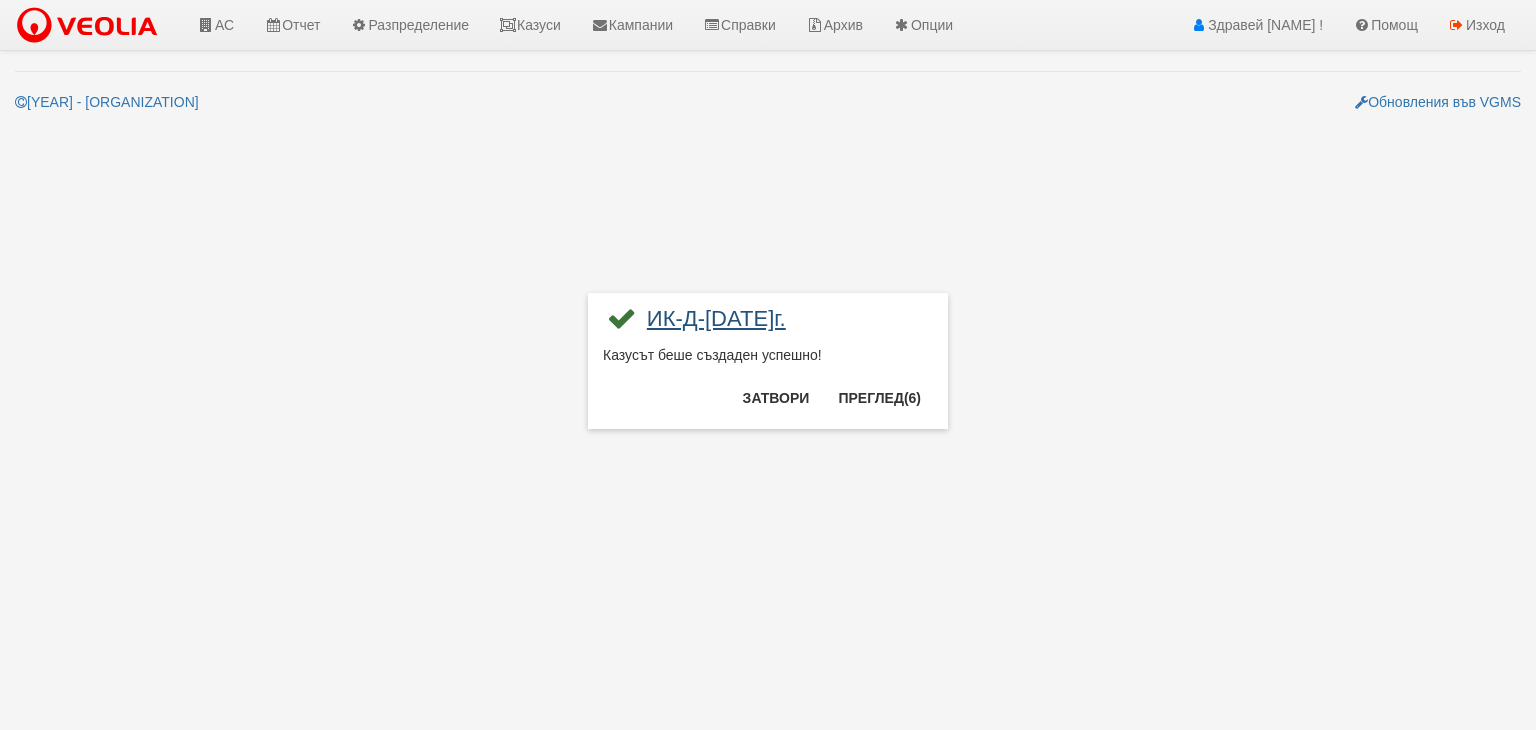 drag, startPoint x: 906, startPoint y: 305, endPoint x: 706, endPoint y: 319, distance: 200.4894 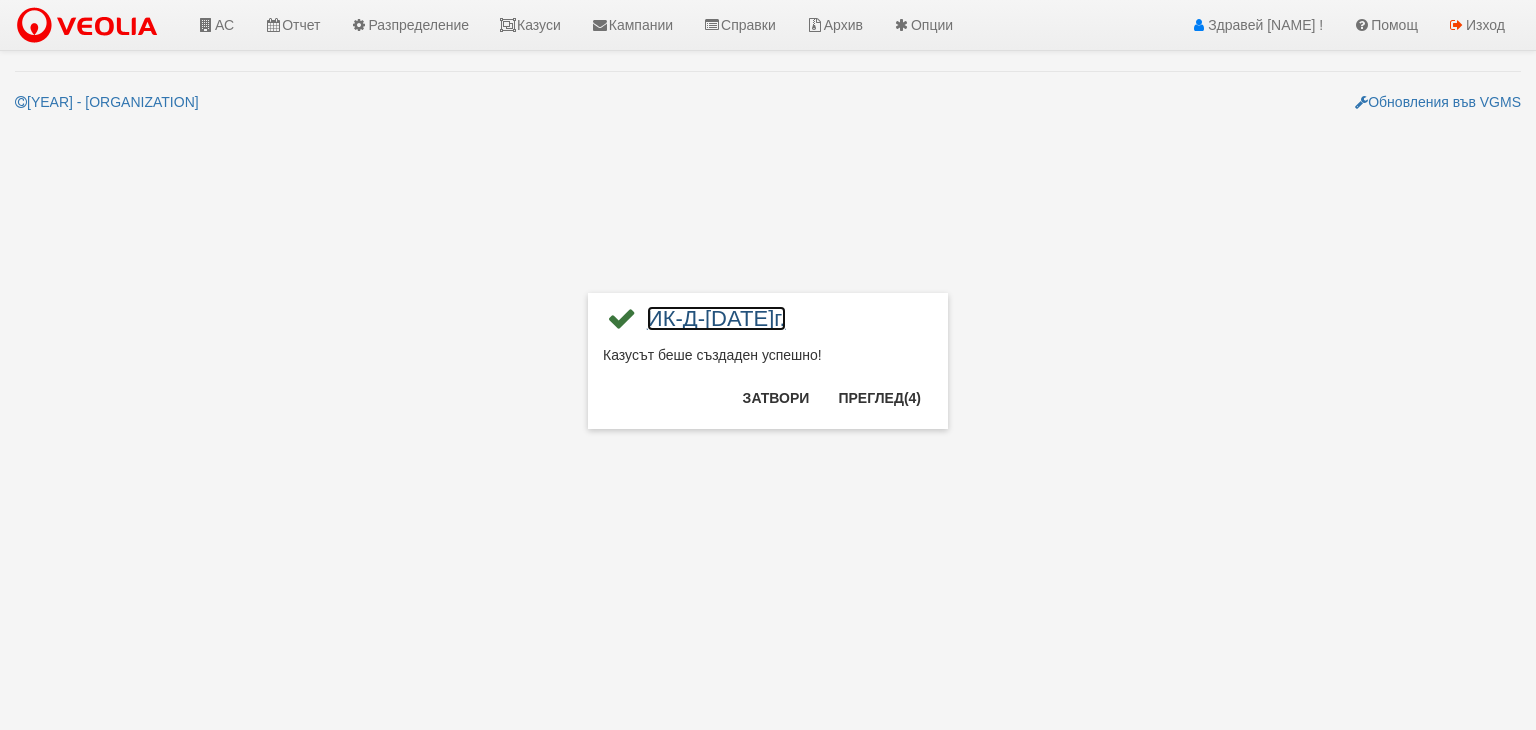 copy on "124156/01.07.2025г." 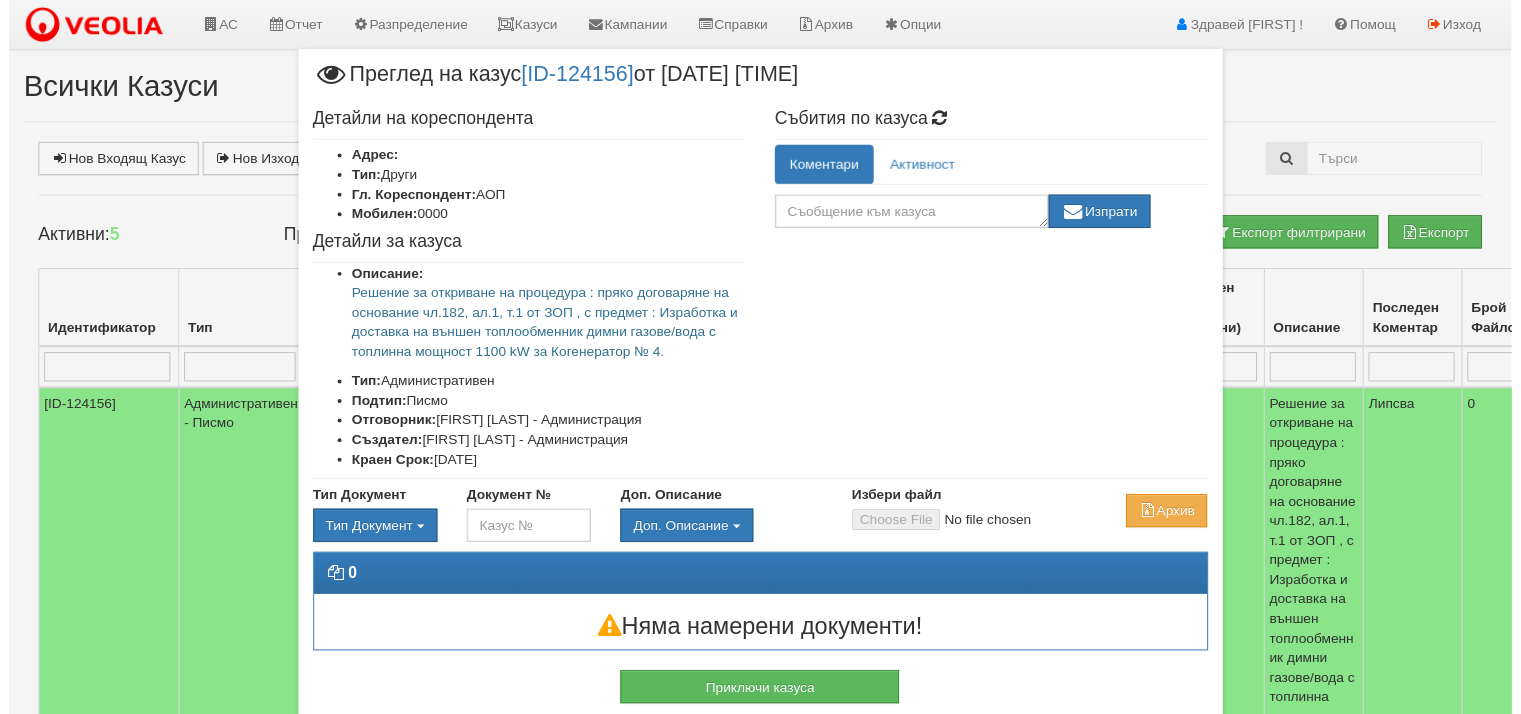 scroll, scrollTop: 0, scrollLeft: 0, axis: both 